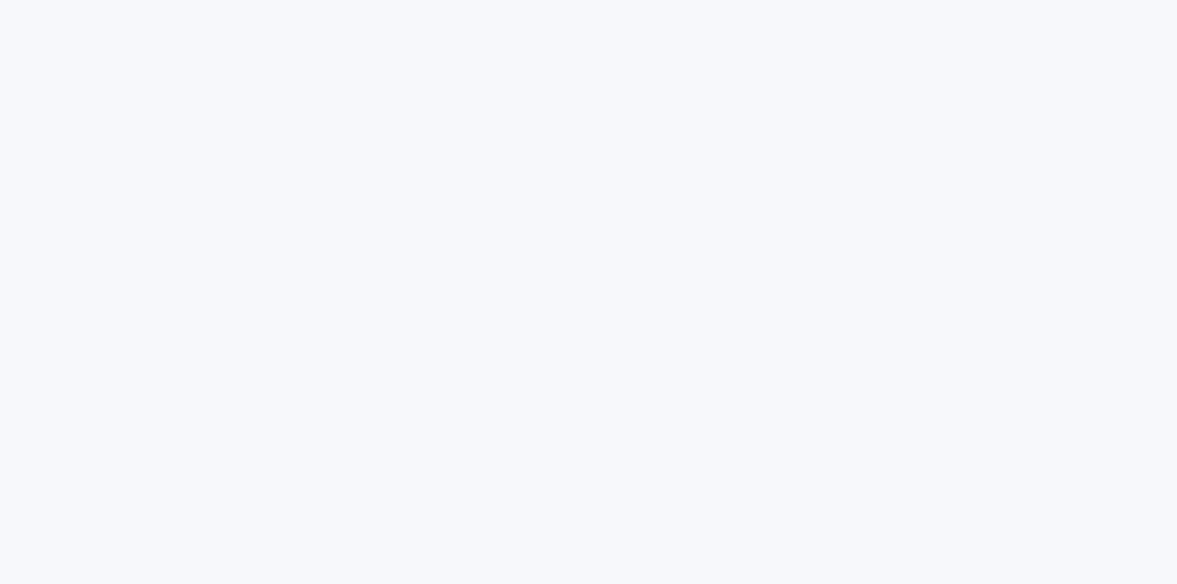 scroll, scrollTop: 0, scrollLeft: 0, axis: both 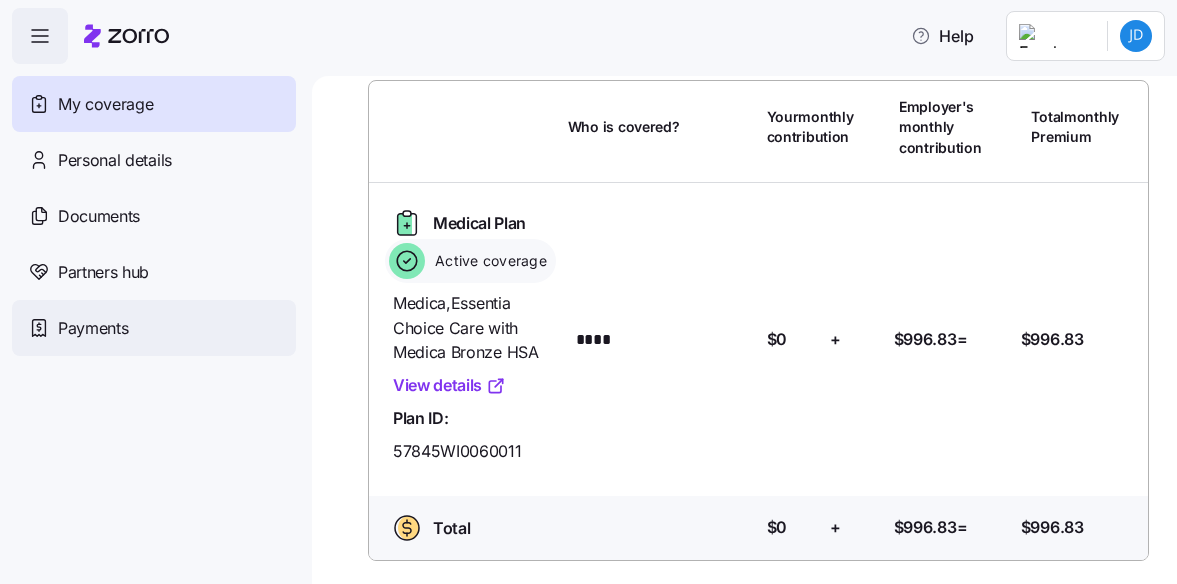 click on "Payments" at bounding box center [93, 328] 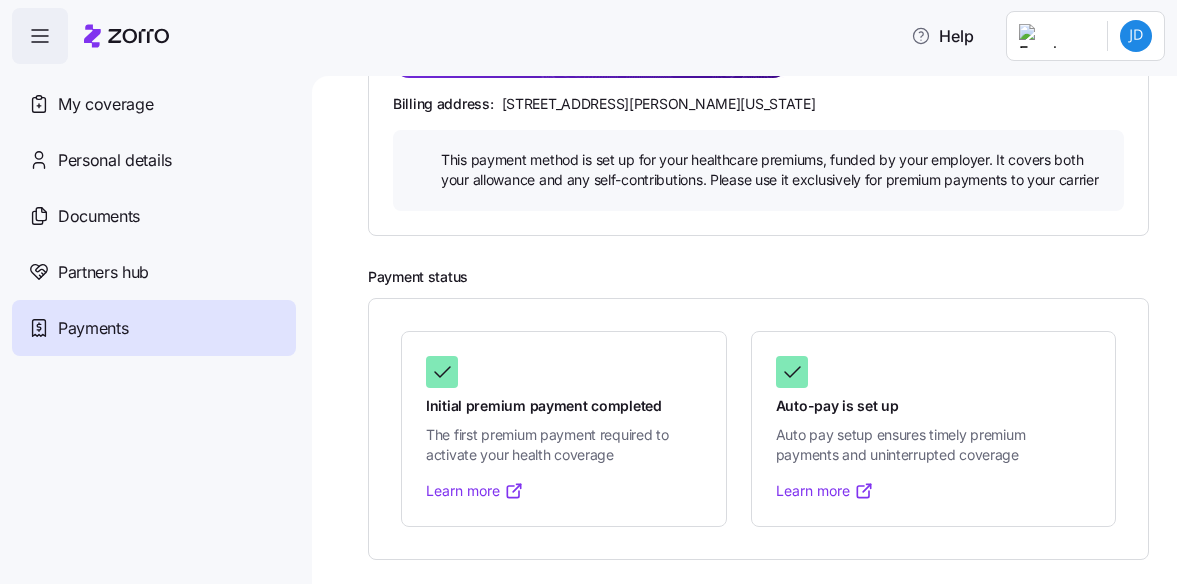 scroll, scrollTop: 565, scrollLeft: 0, axis: vertical 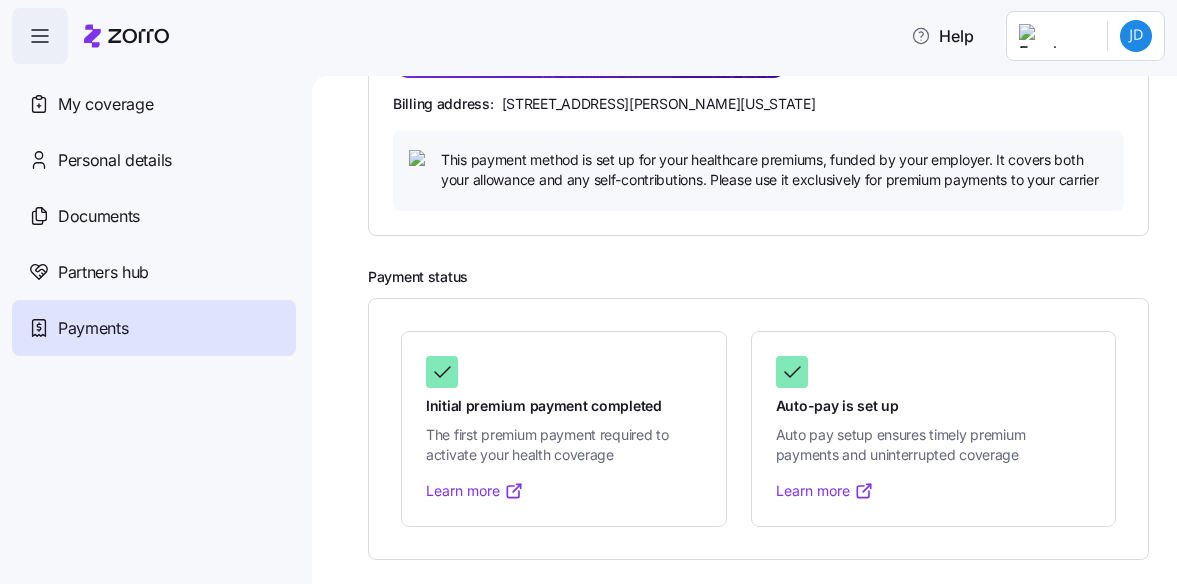 click on "Learn more" at bounding box center (475, 491) 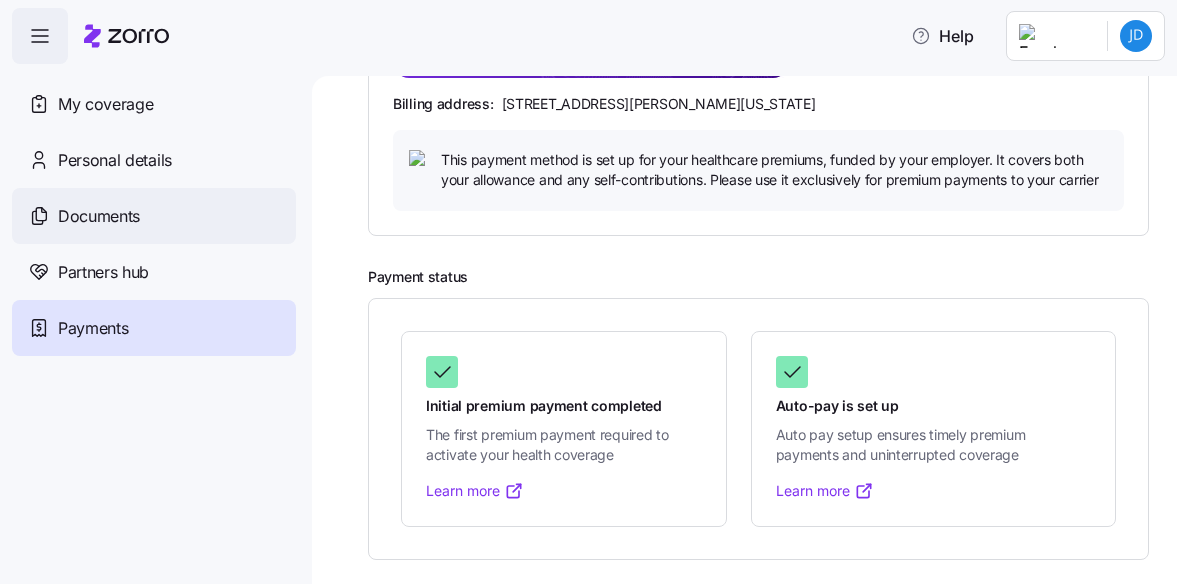 click on "Documents" at bounding box center [99, 216] 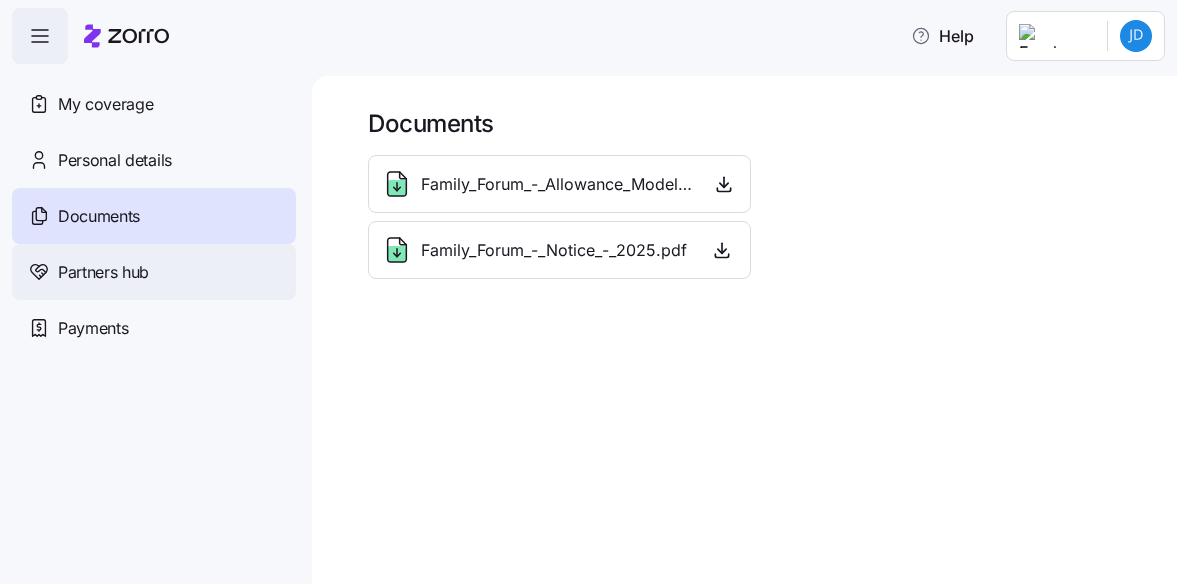 click on "Partners hub" at bounding box center [103, 272] 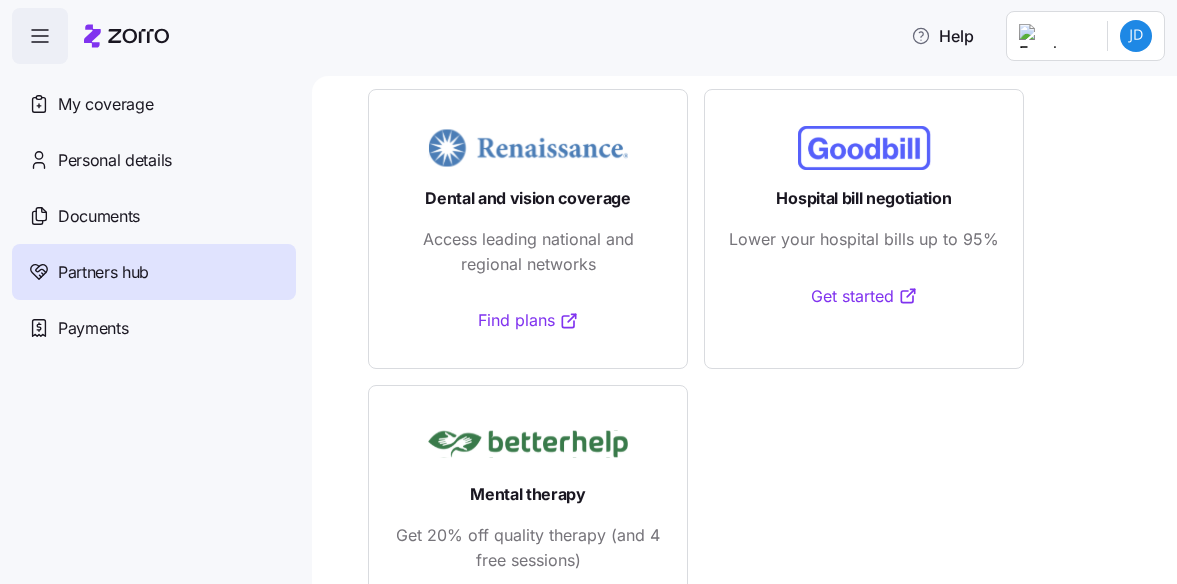 scroll, scrollTop: 204, scrollLeft: 0, axis: vertical 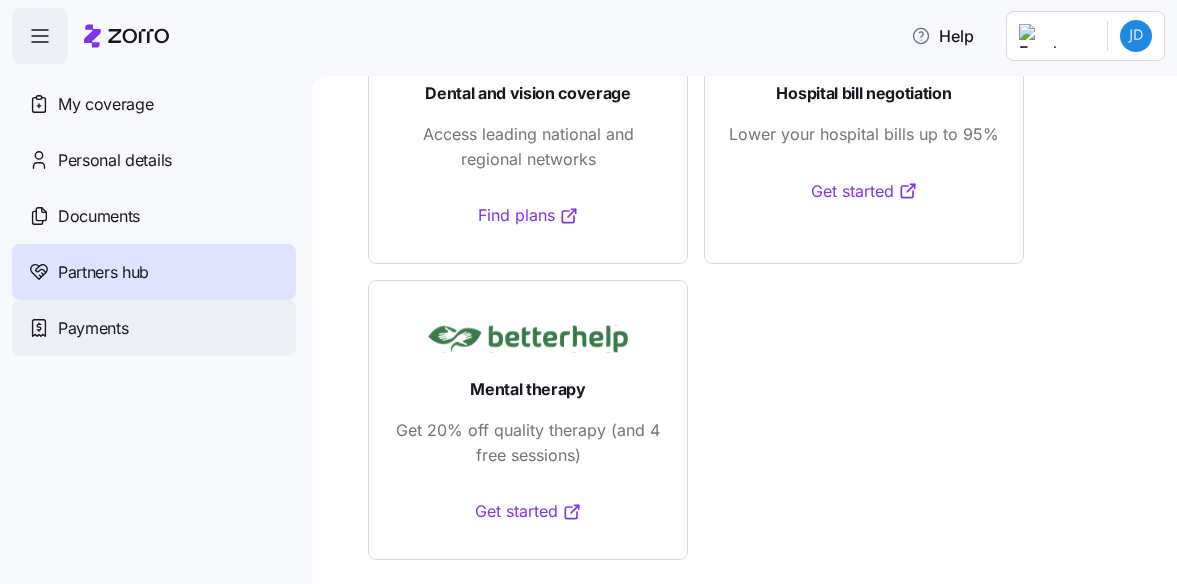 click on "Payments" at bounding box center [93, 328] 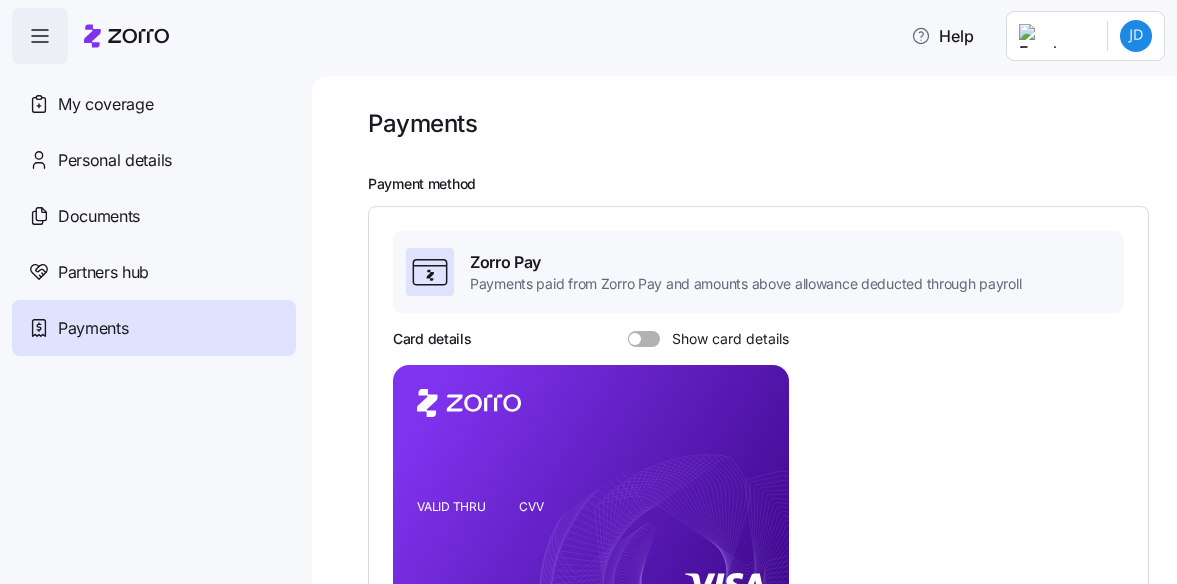click 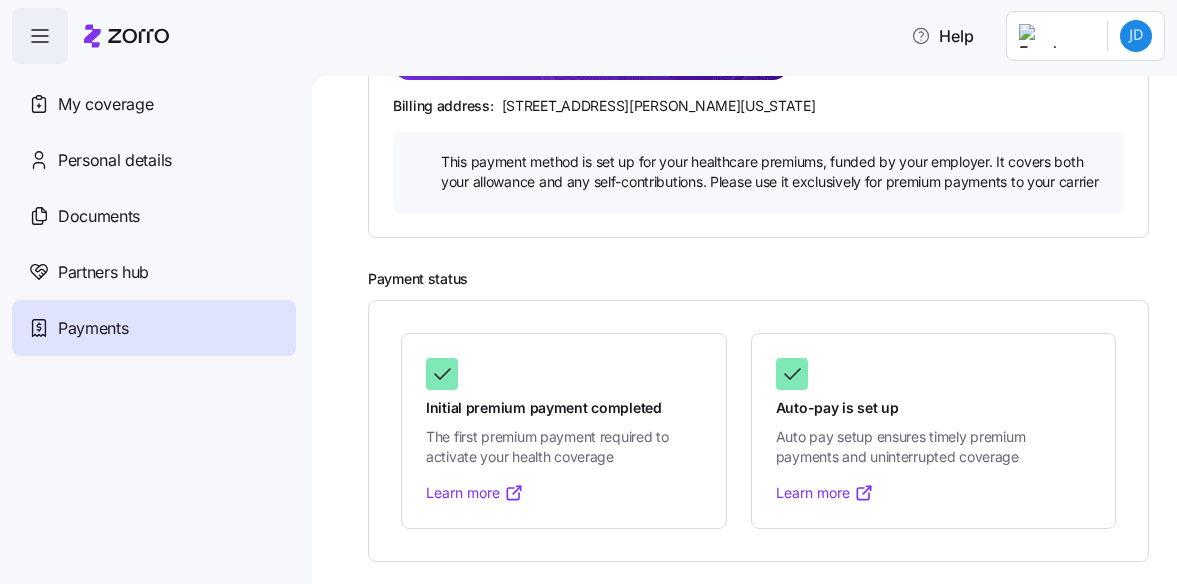 scroll, scrollTop: 565, scrollLeft: 0, axis: vertical 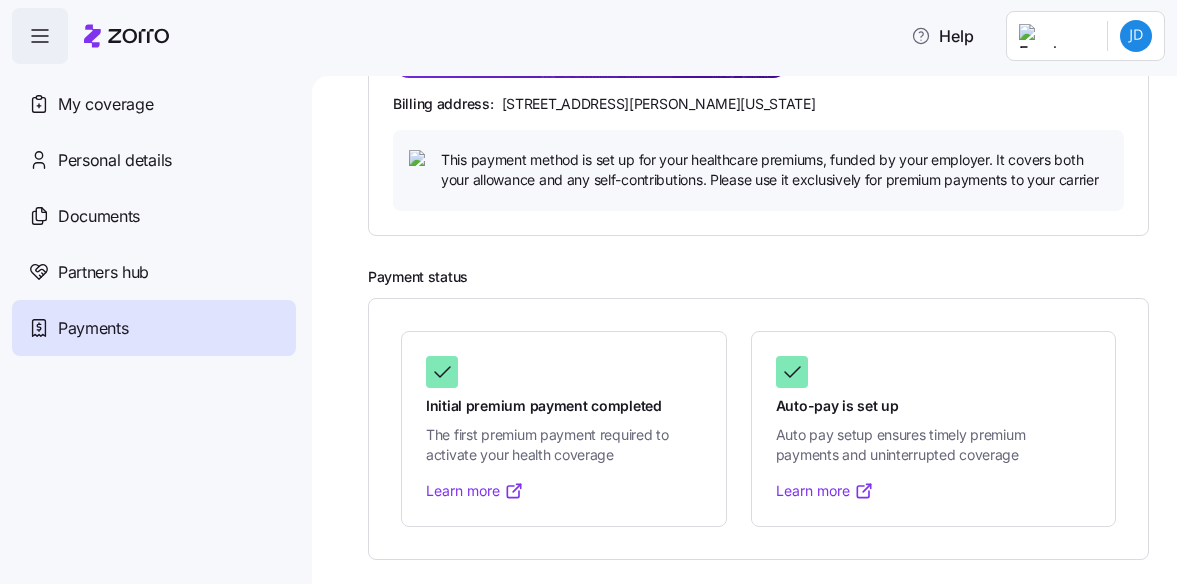 drag, startPoint x: 135, startPoint y: 324, endPoint x: 108, endPoint y: 326, distance: 27.073973 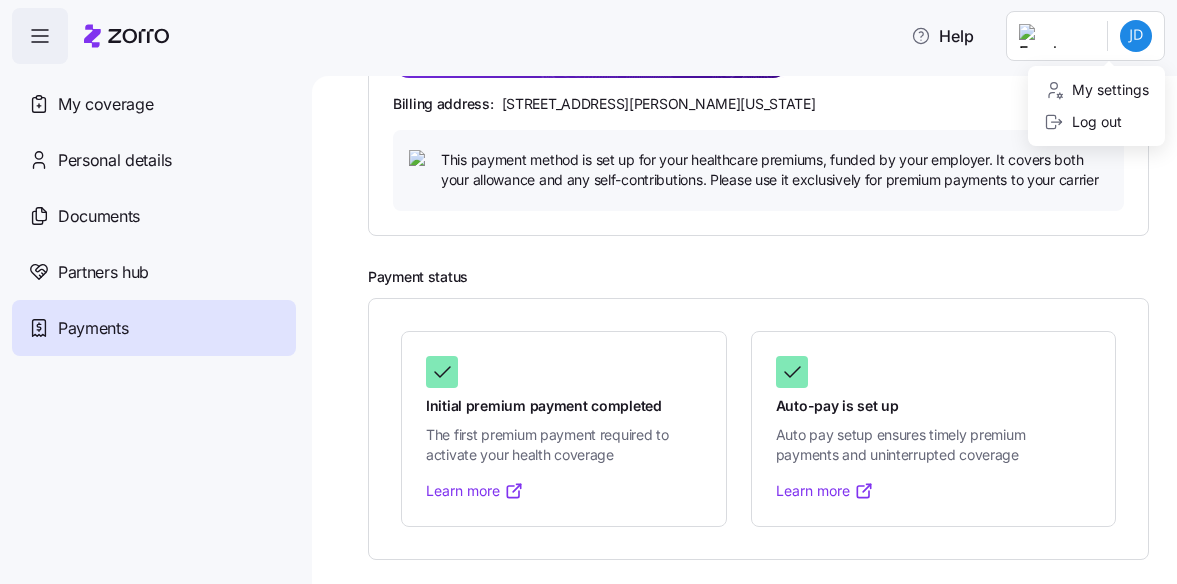 click on "Help My coverage Personal details Documents Partners hub Payments Payments Payment method Zorro Pay Payments paid from Zorro Pay and amounts above allowance deducted through payroll Card details Show card details VALID THRU CVV Billing address: [STREET_ADDRESS][PERSON_NAME][US_STATE] This payment method is set up for your healthcare premiums, funded by your employer. It covers both your allowance and any self-contributions. Please use it exclusively for premium payments to your carrier Payment status Initial premium payment completed The first premium payment required to activate your health coverage Learn more Auto-pay is set up Auto pay setup ensures timely premium payments and uninterrupted coverage Learn more Payments | Zorro My settings Log out" at bounding box center [588, 286] 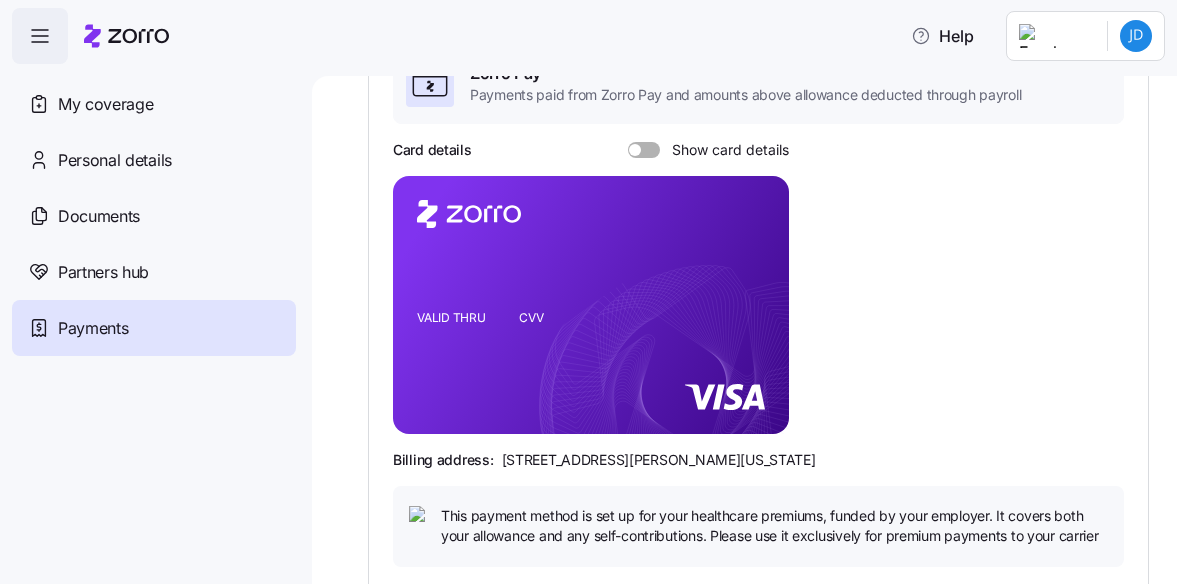 scroll, scrollTop: 165, scrollLeft: 0, axis: vertical 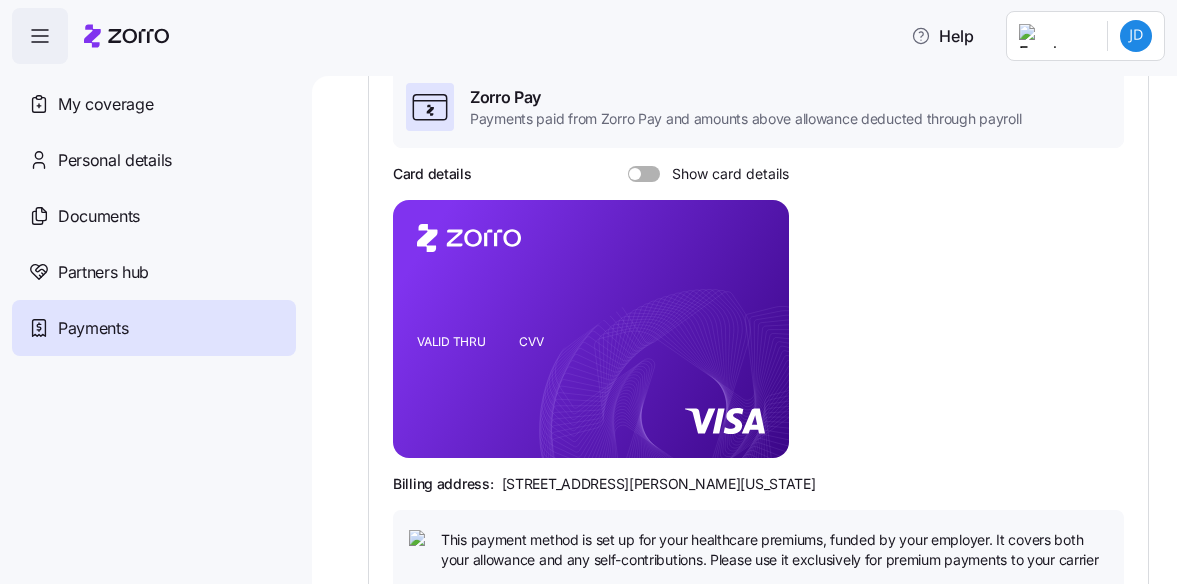 click 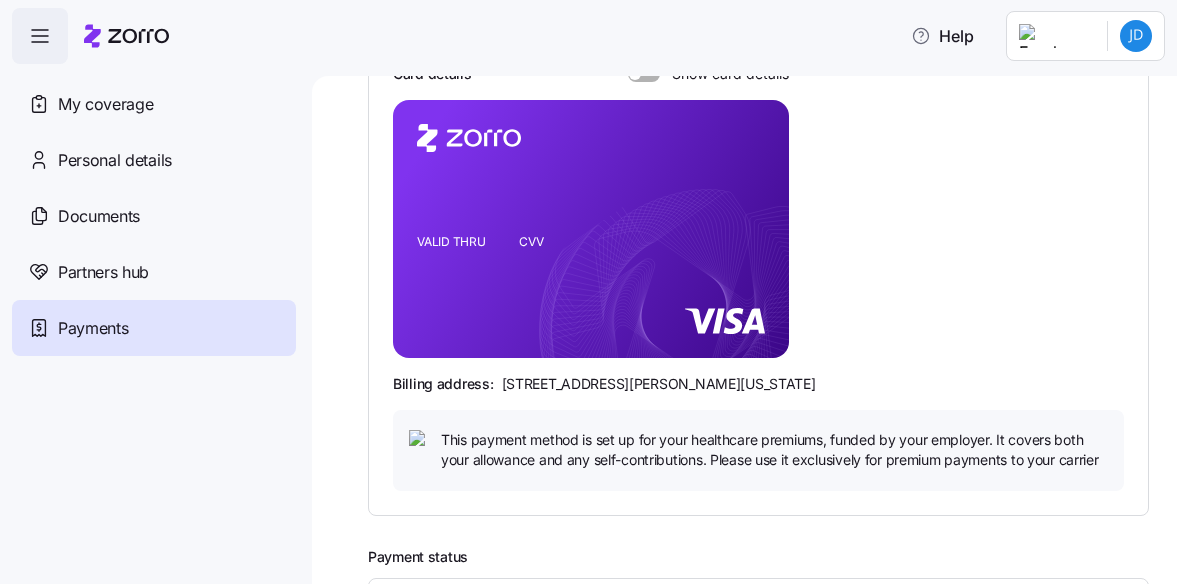 scroll, scrollTop: 565, scrollLeft: 0, axis: vertical 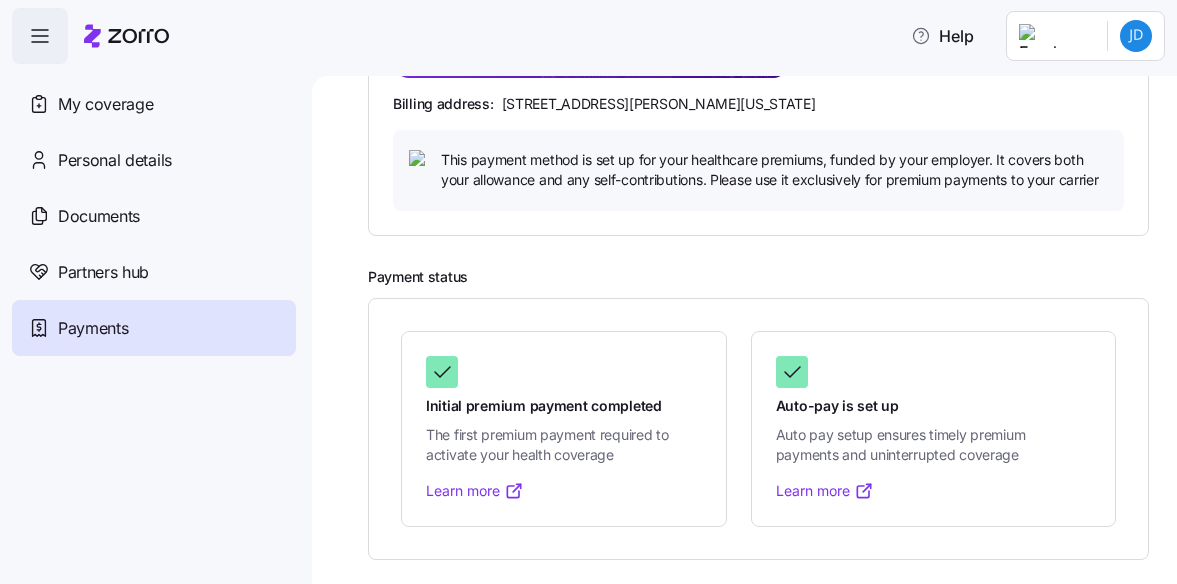 click on "Learn more" at bounding box center [825, 491] 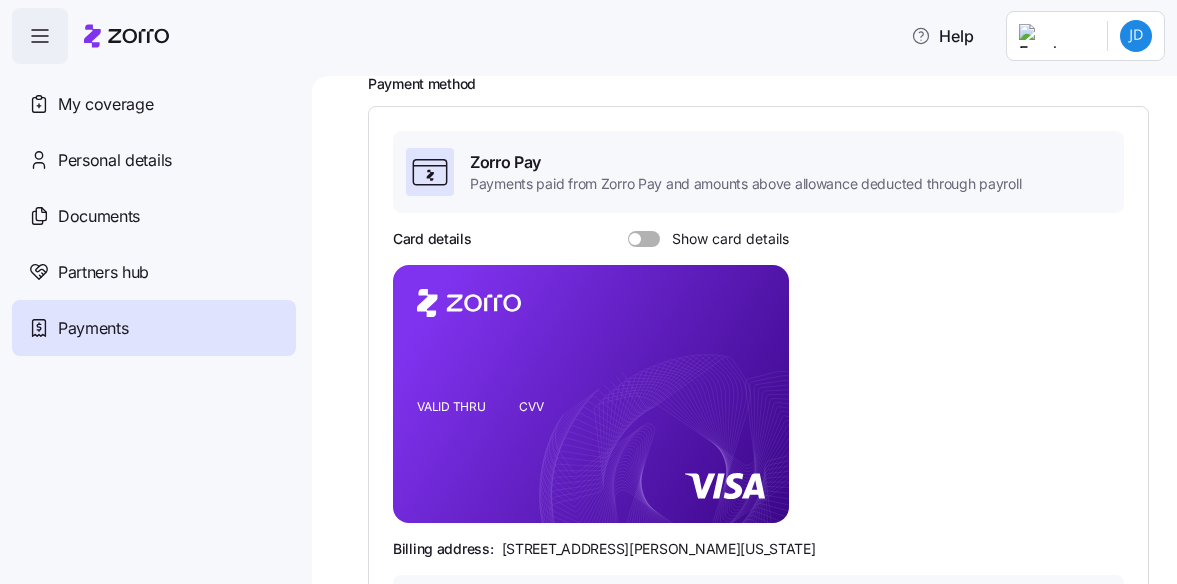 scroll, scrollTop: 200, scrollLeft: 0, axis: vertical 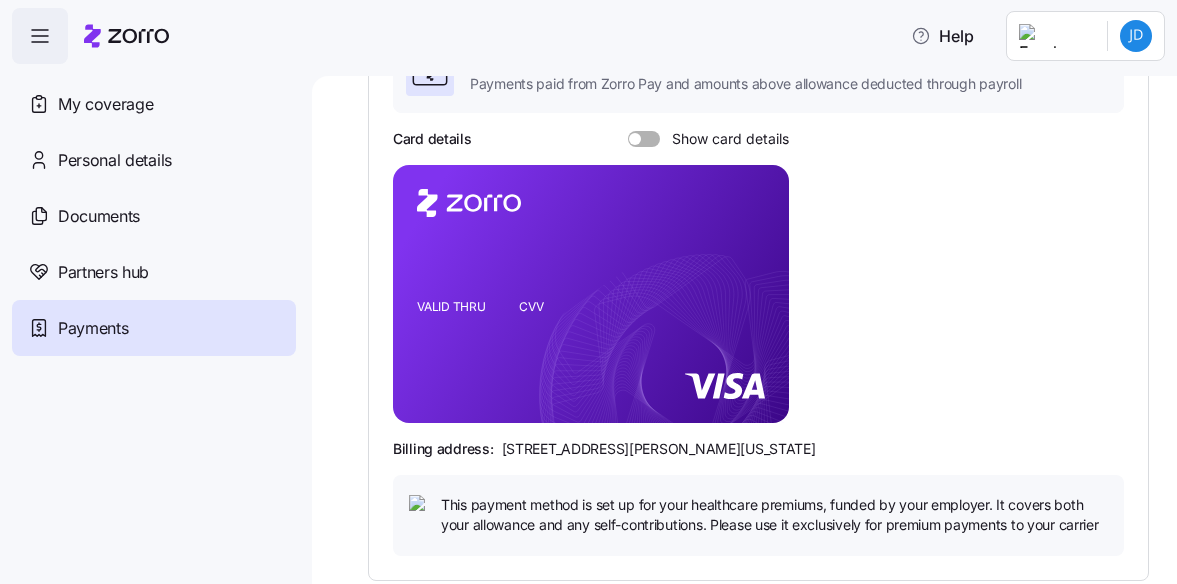 drag, startPoint x: 634, startPoint y: 139, endPoint x: 683, endPoint y: 131, distance: 49.648766 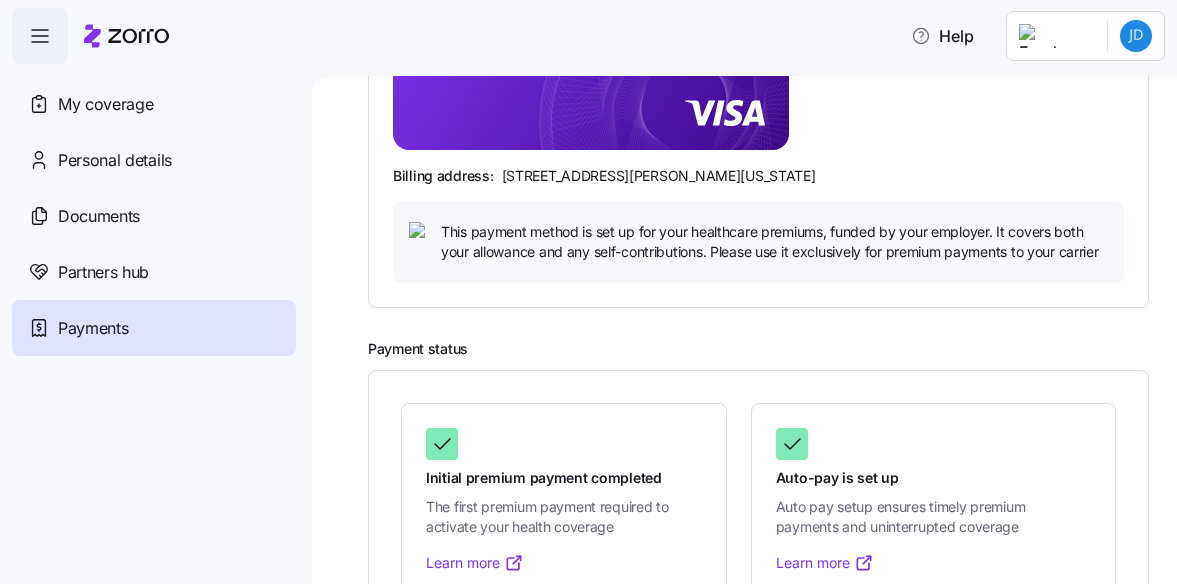 scroll, scrollTop: 565, scrollLeft: 0, axis: vertical 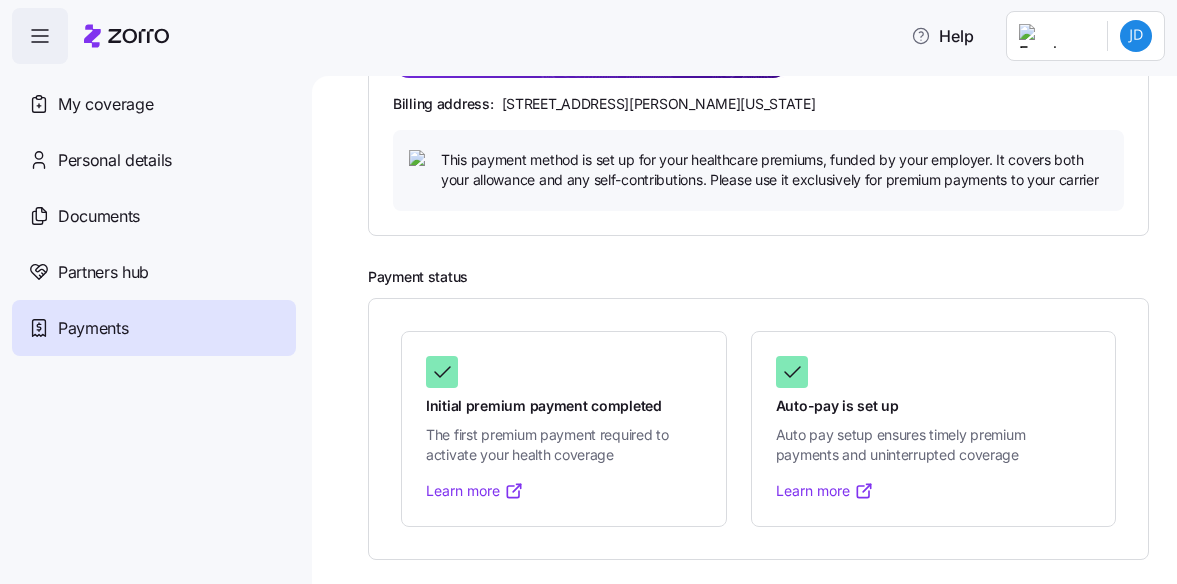 click on "Payment status" at bounding box center (758, 277) 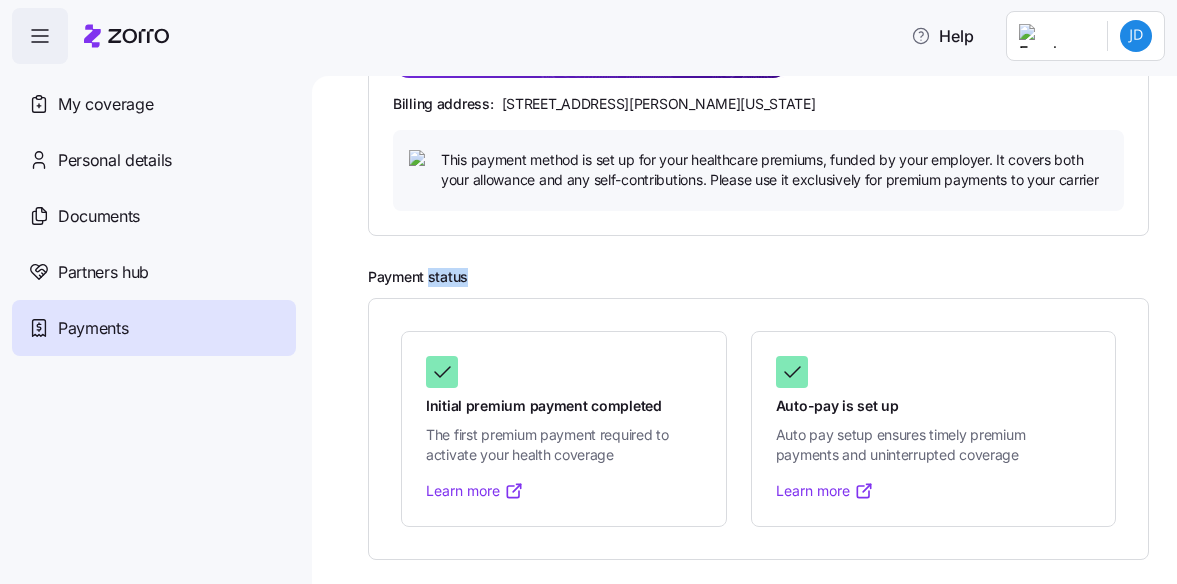 click on "Payment status" at bounding box center [758, 277] 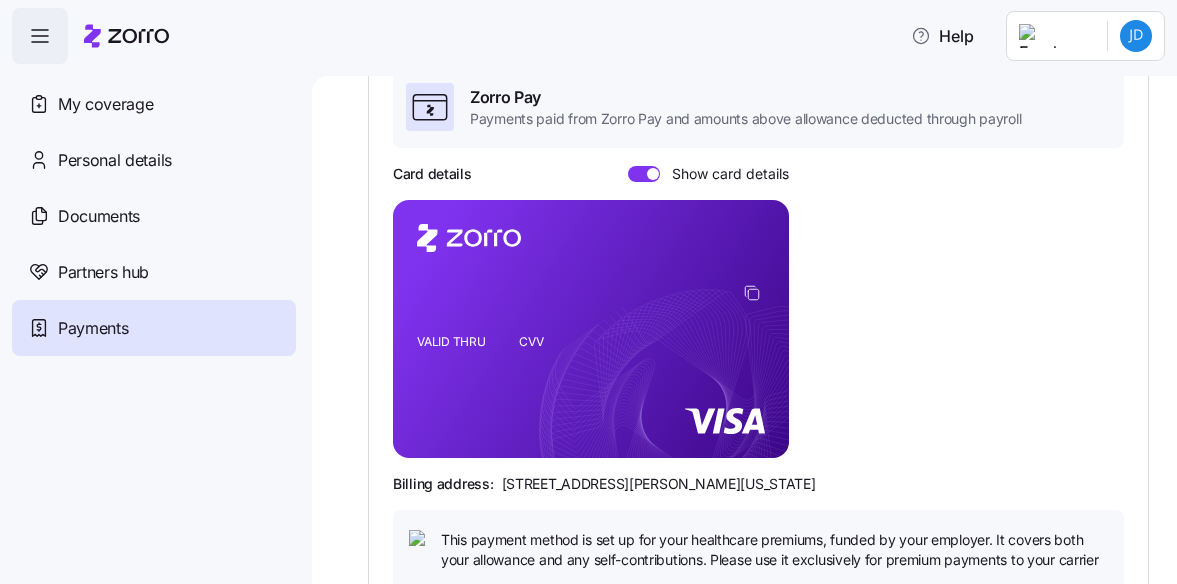 scroll, scrollTop: 0, scrollLeft: 0, axis: both 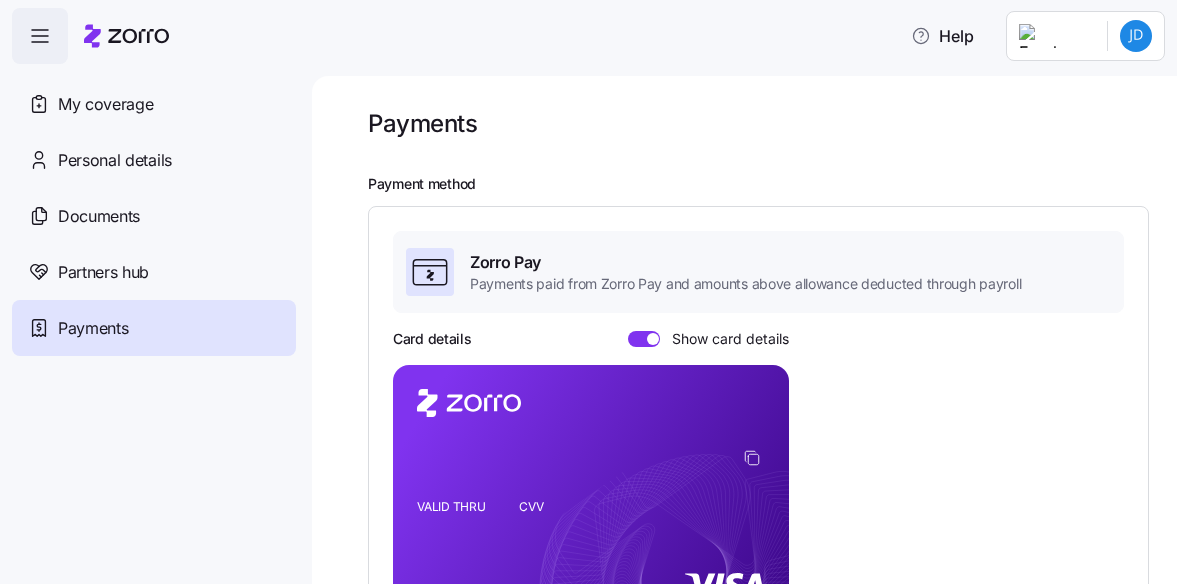 click 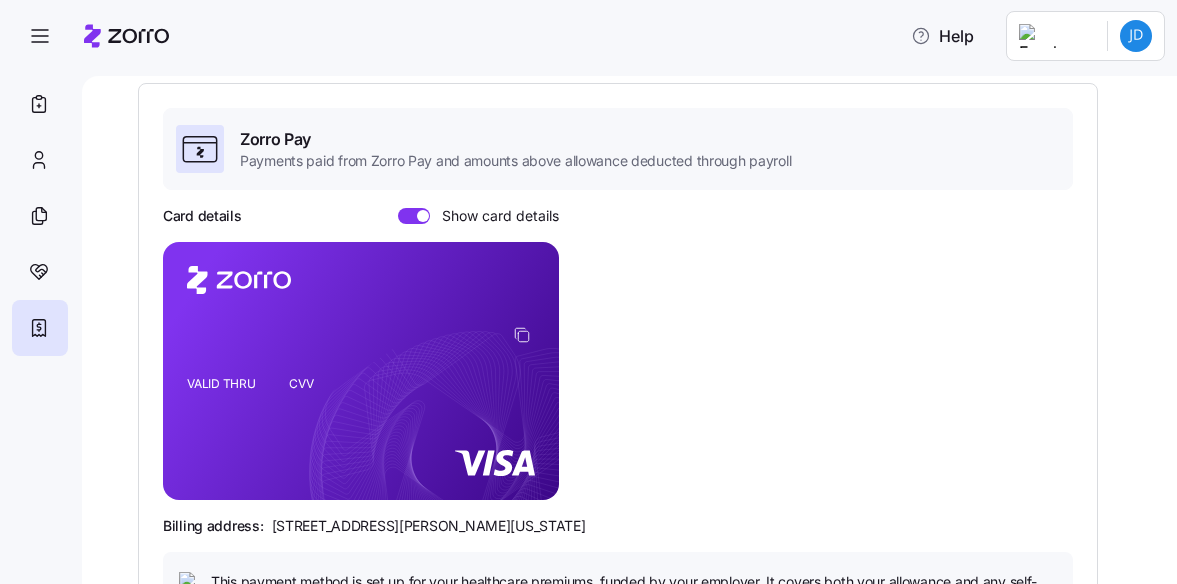 scroll, scrollTop: 0, scrollLeft: 0, axis: both 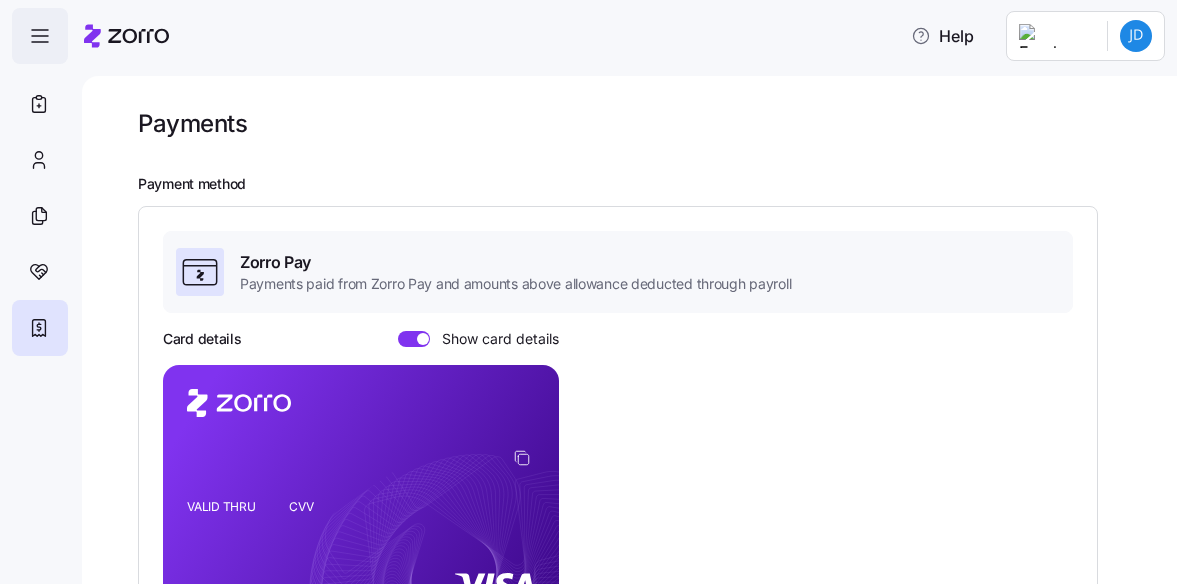 click 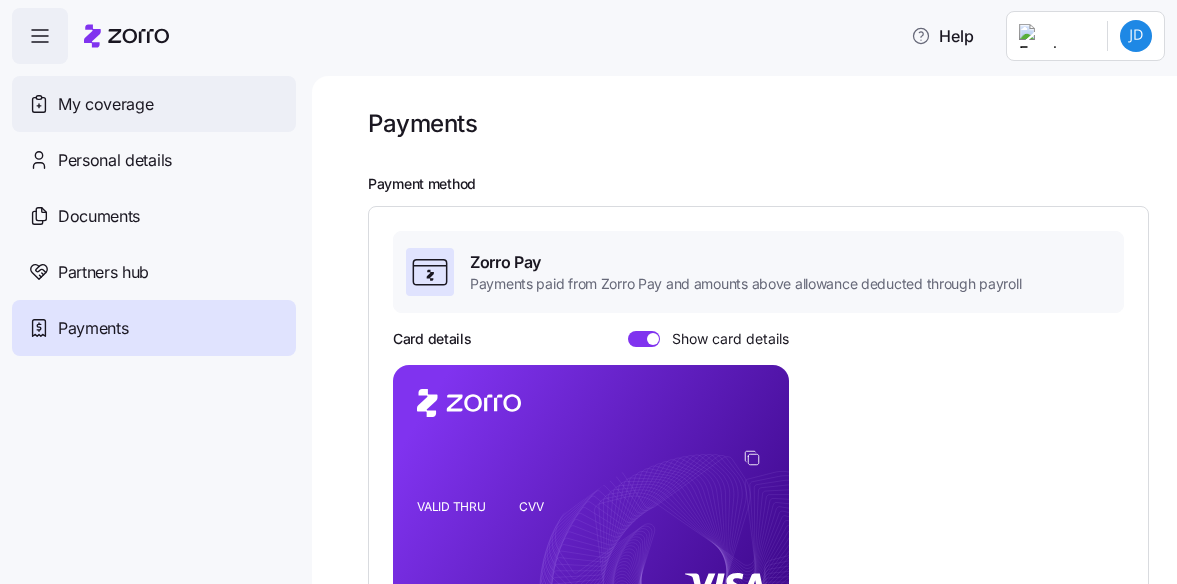 click on "My coverage" at bounding box center [105, 104] 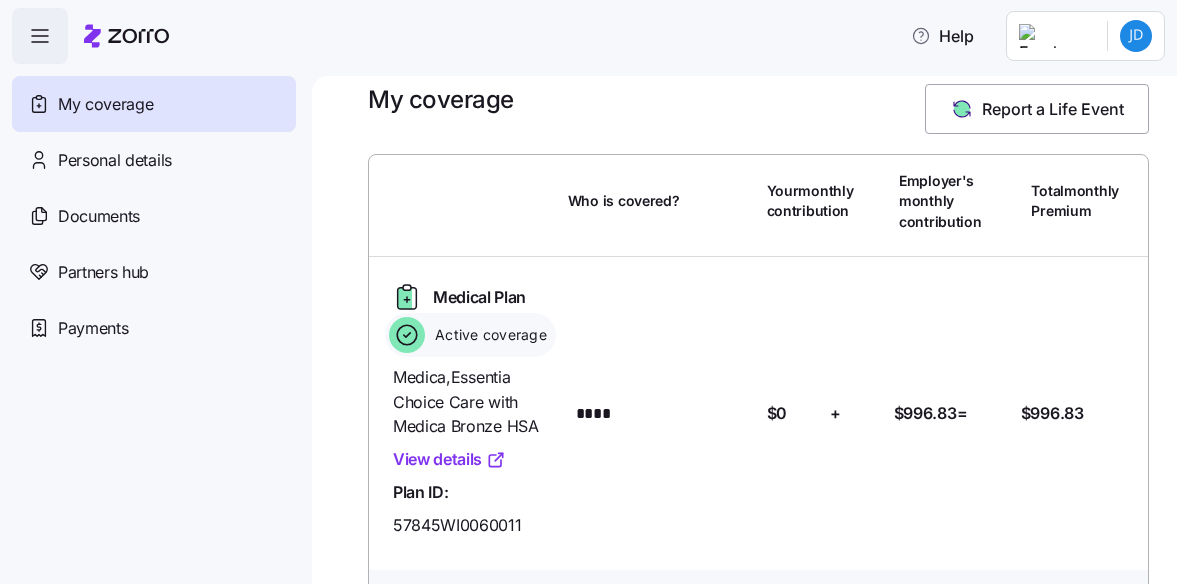 scroll, scrollTop: 0, scrollLeft: 0, axis: both 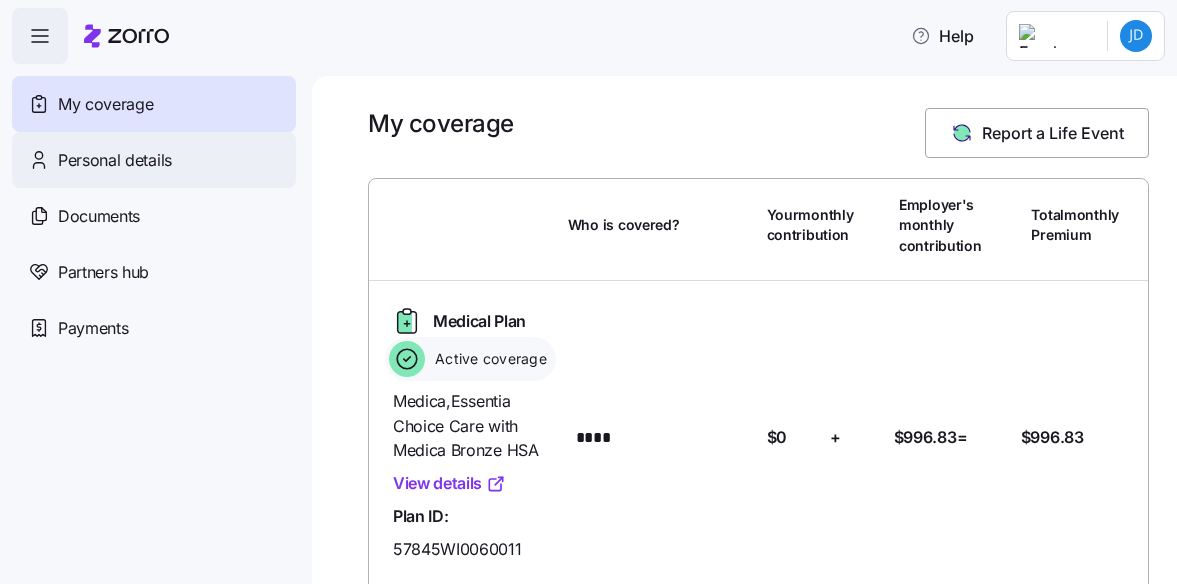 click on "Personal details" at bounding box center [115, 160] 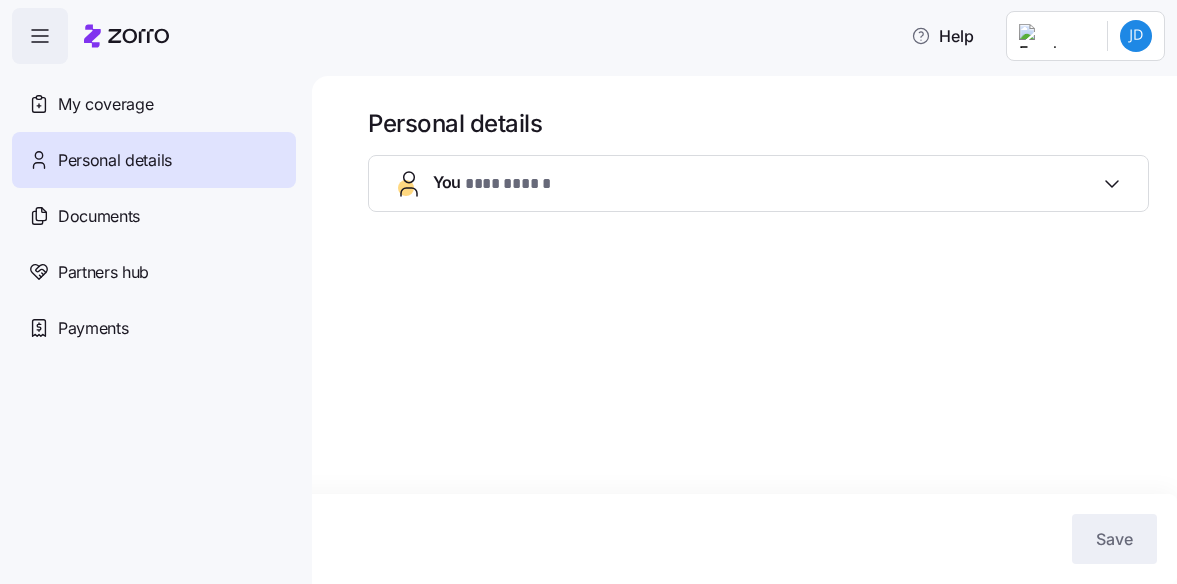 click 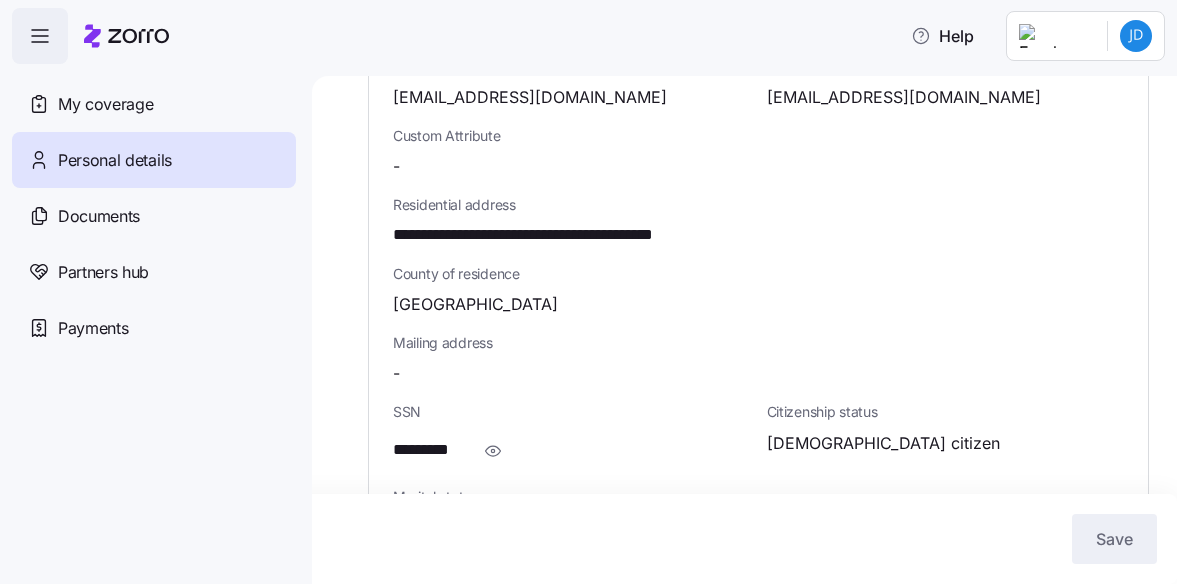 scroll, scrollTop: 752, scrollLeft: 0, axis: vertical 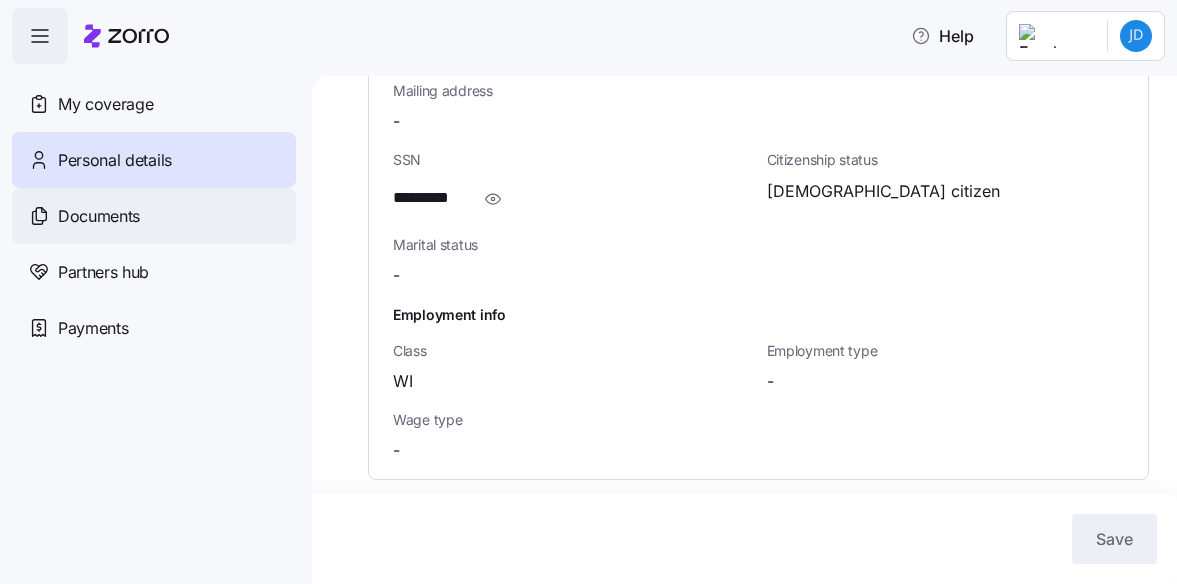 click on "Documents" at bounding box center [99, 216] 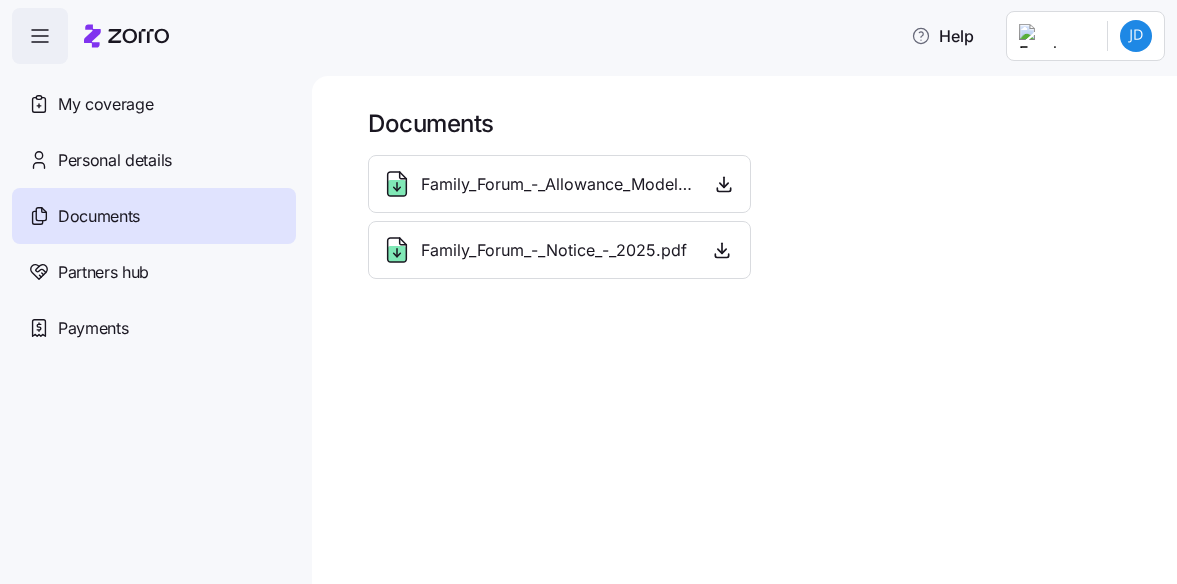 click 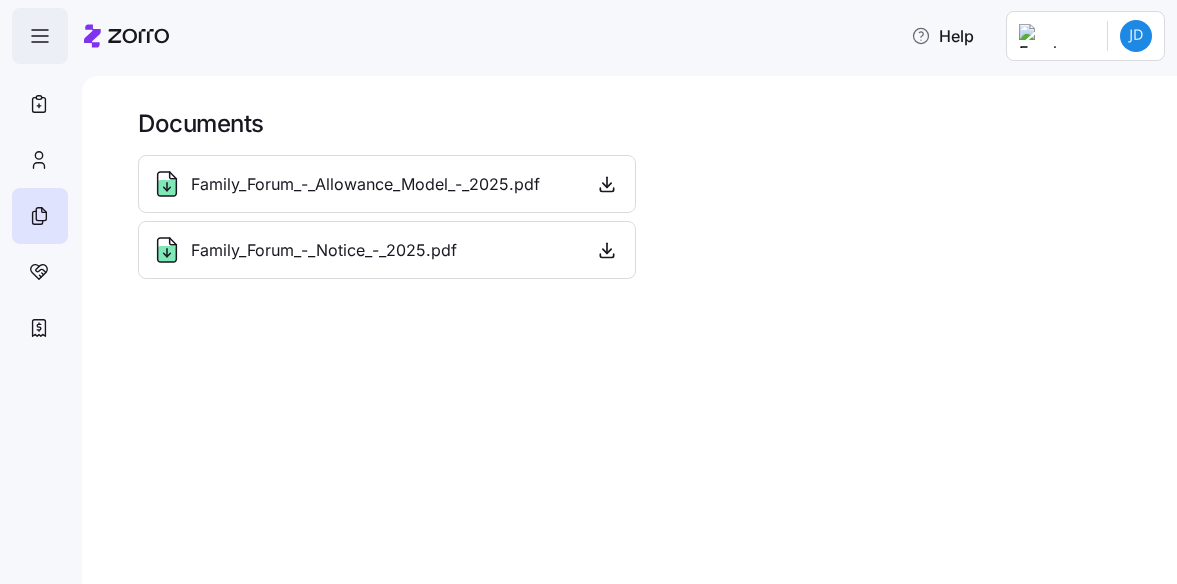 click 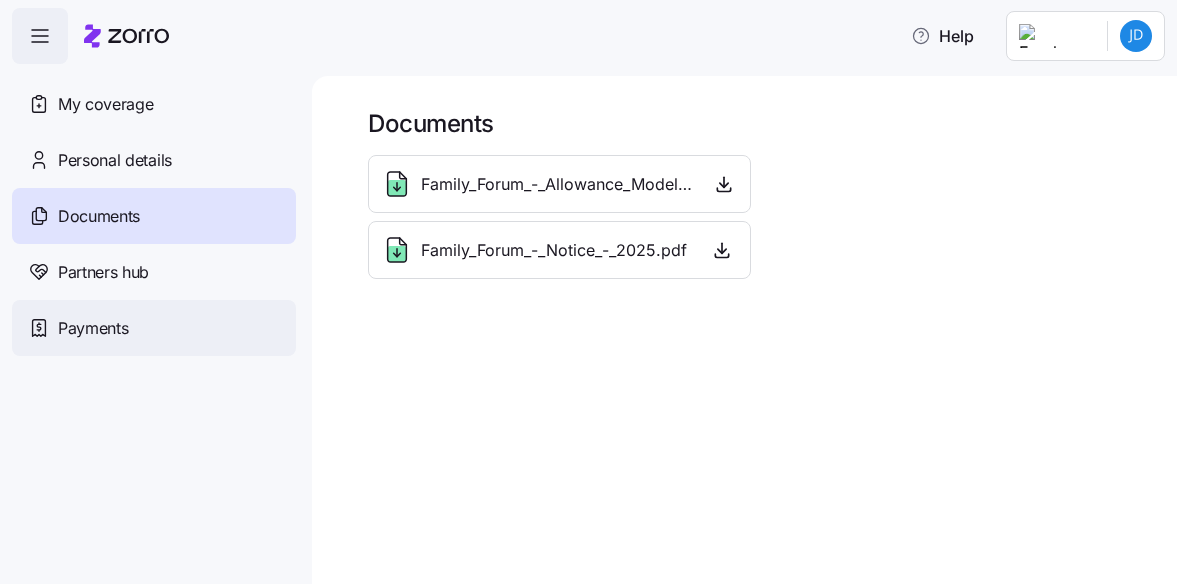 click on "Payments" at bounding box center (93, 328) 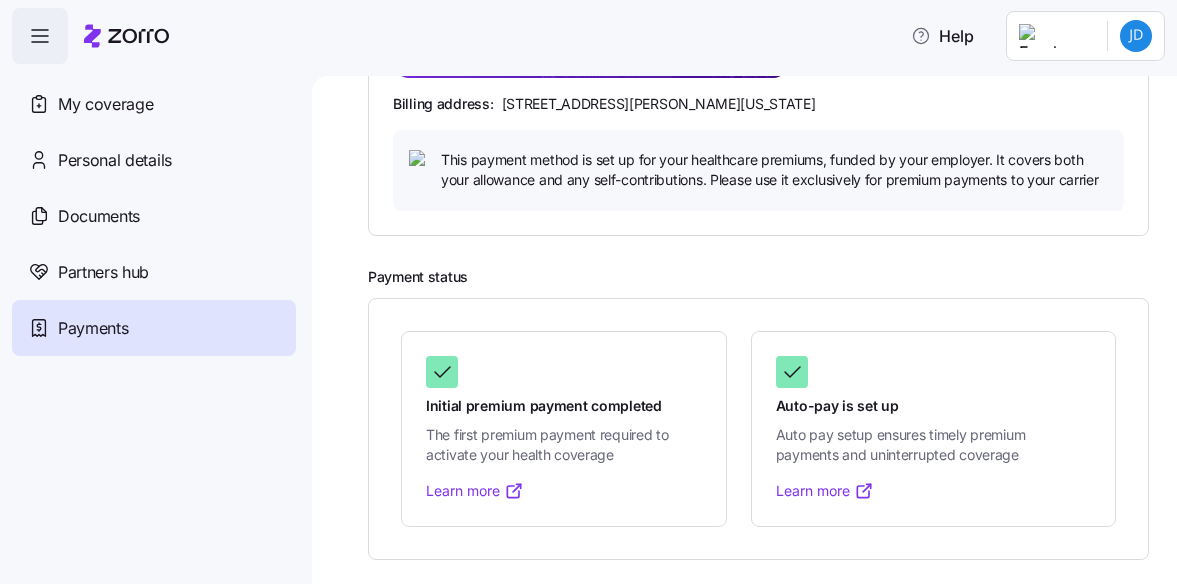scroll, scrollTop: 0, scrollLeft: 0, axis: both 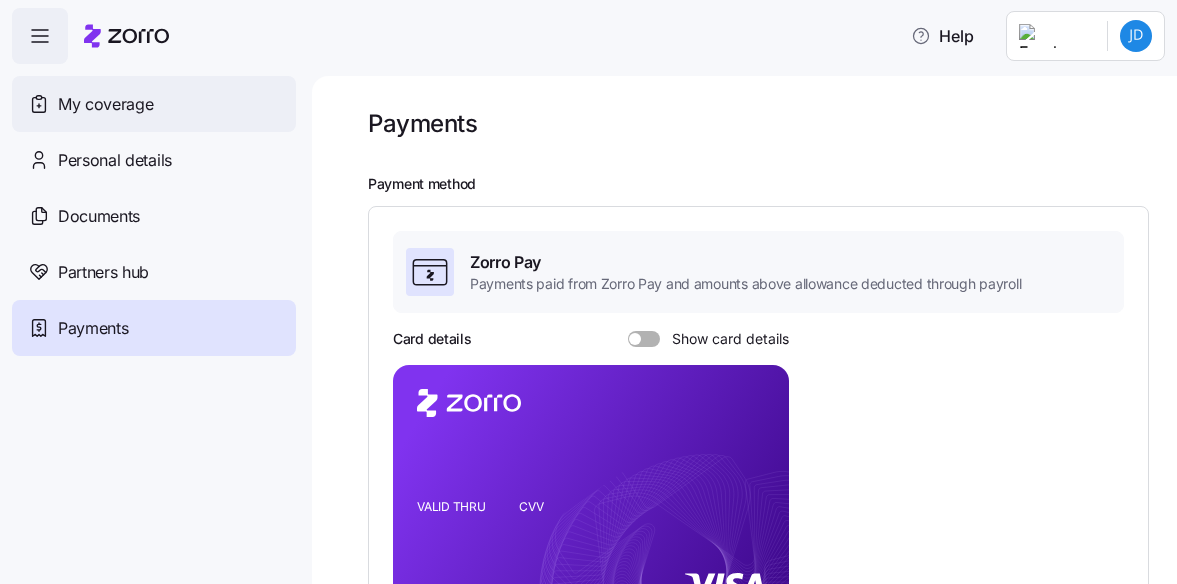 click on "My coverage" at bounding box center (105, 104) 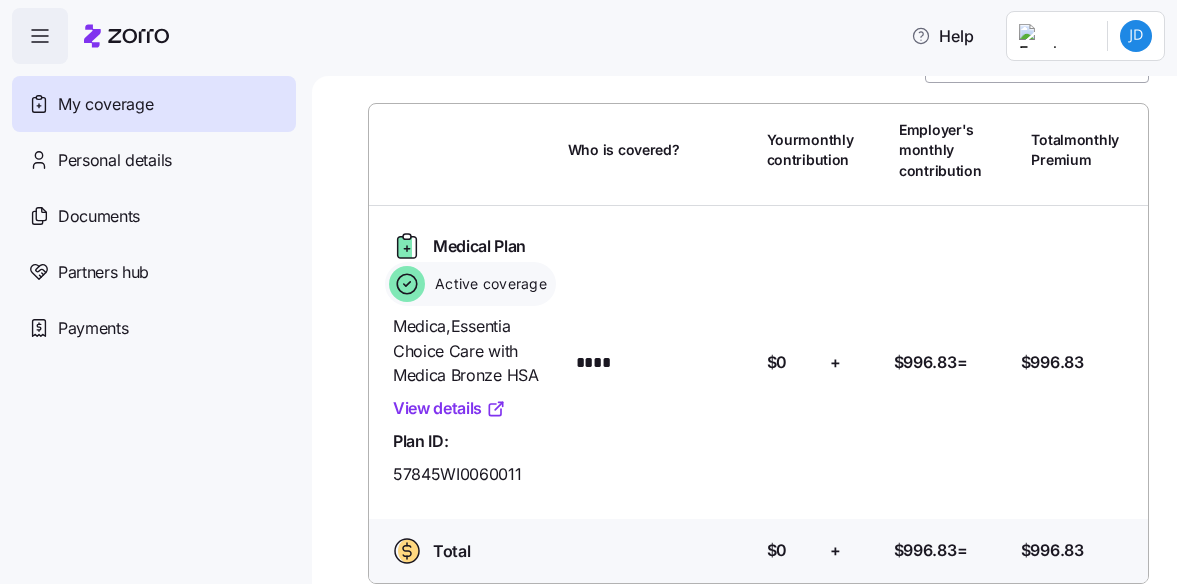 scroll, scrollTop: 98, scrollLeft: 0, axis: vertical 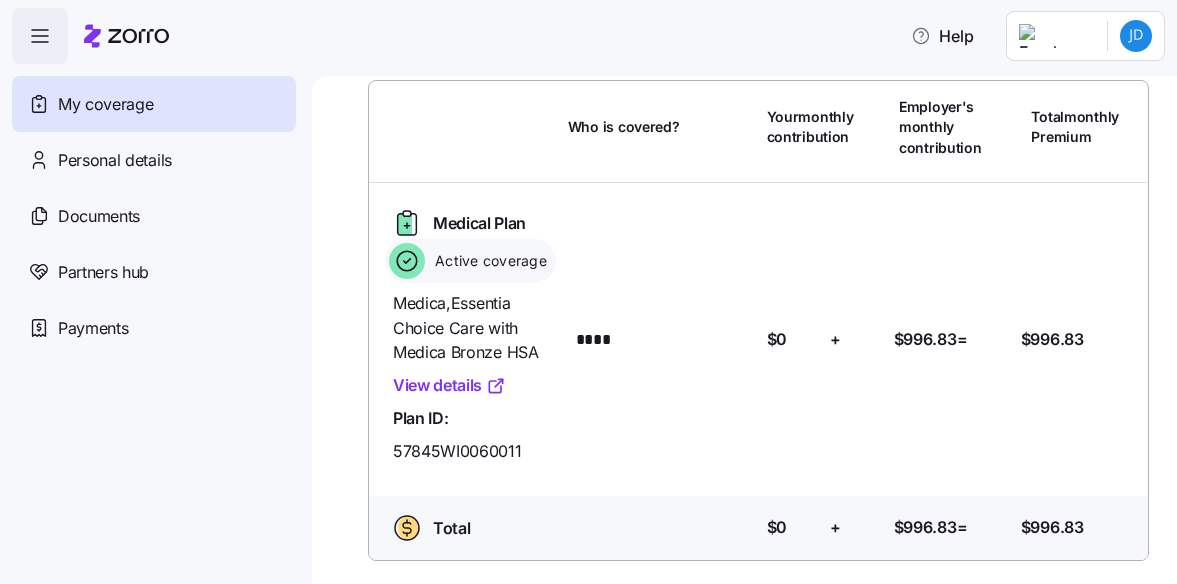 click 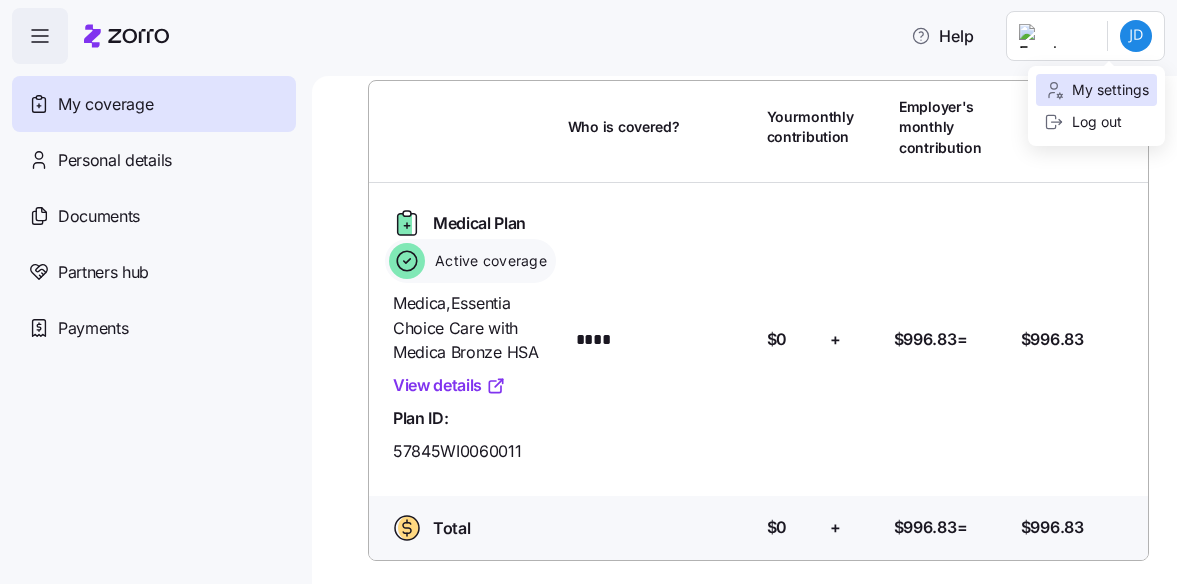 click on "My settings" at bounding box center (1096, 90) 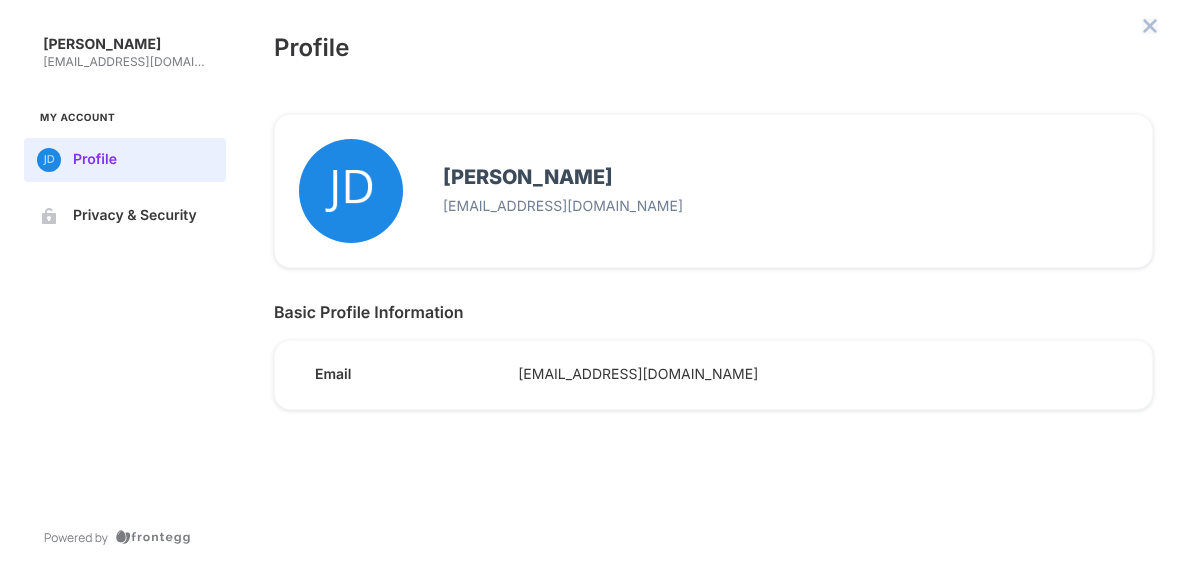 click 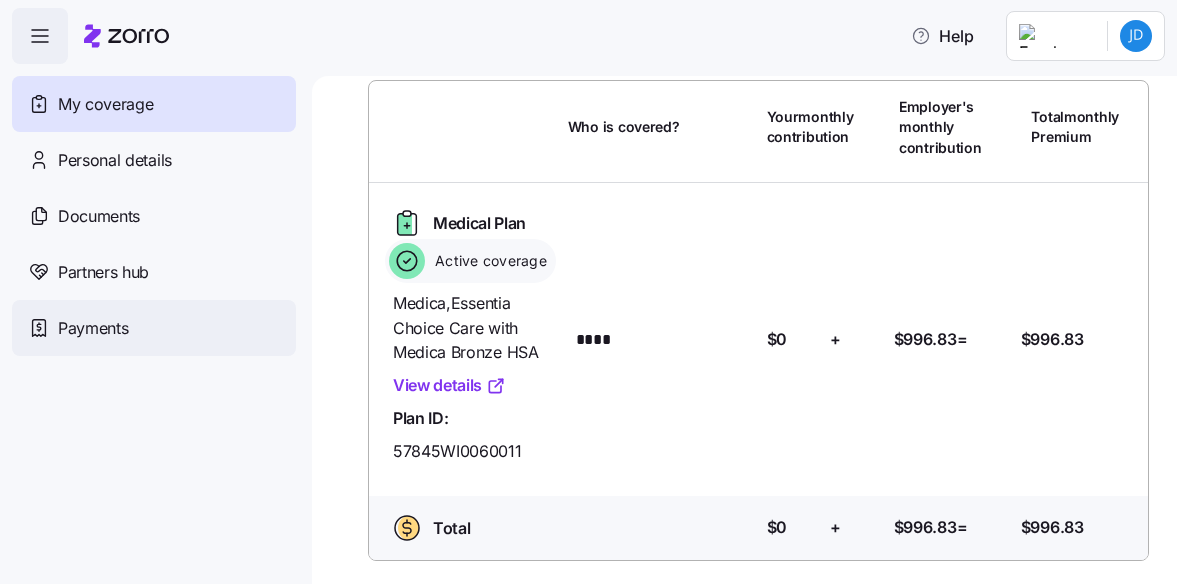 click on "Payments" at bounding box center (93, 328) 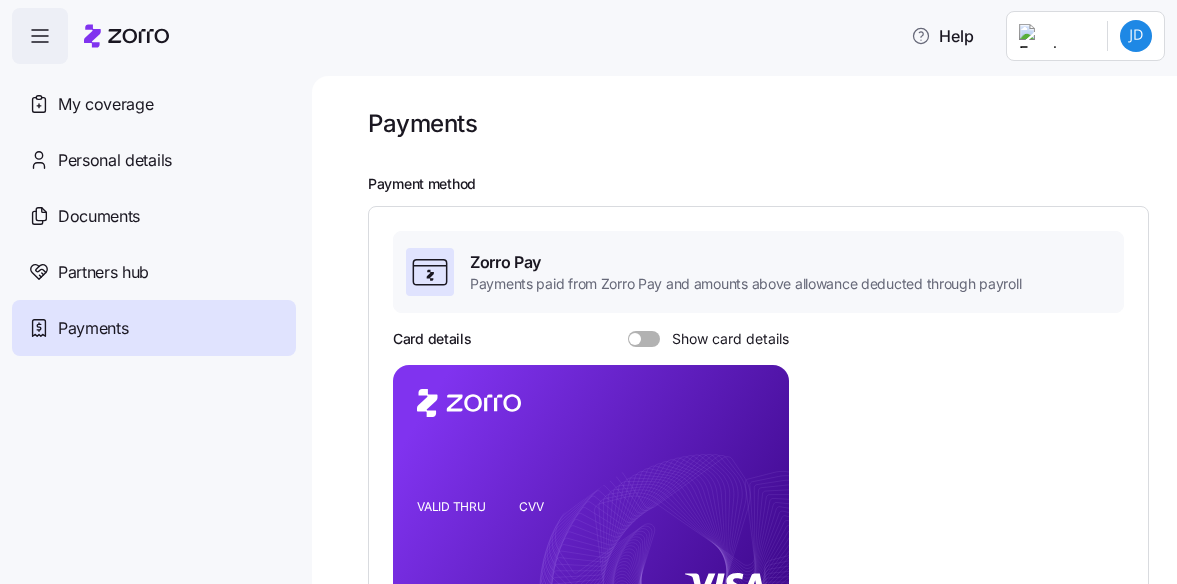 drag, startPoint x: 146, startPoint y: 319, endPoint x: 918, endPoint y: 348, distance: 772.5445 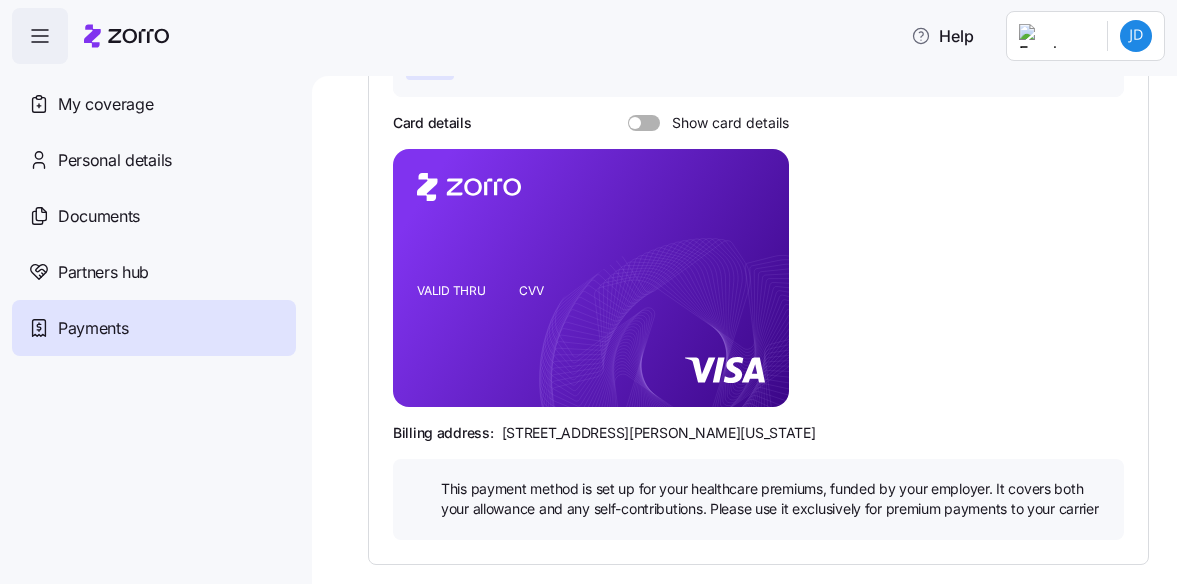 scroll, scrollTop: 0, scrollLeft: 0, axis: both 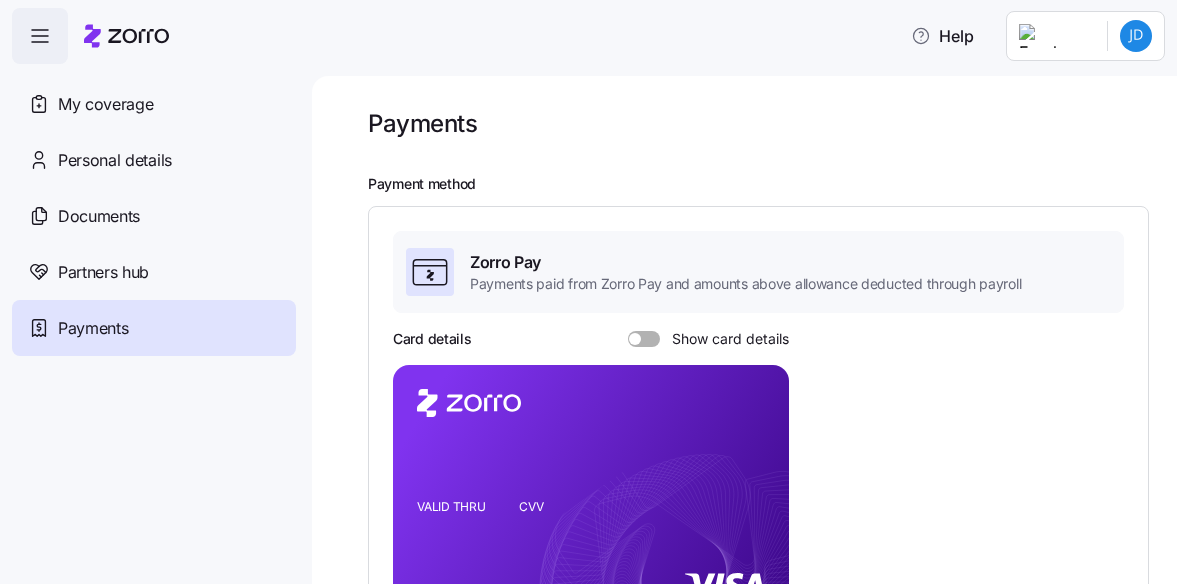 drag, startPoint x: 441, startPoint y: 263, endPoint x: 1013, endPoint y: 374, distance: 582.6706 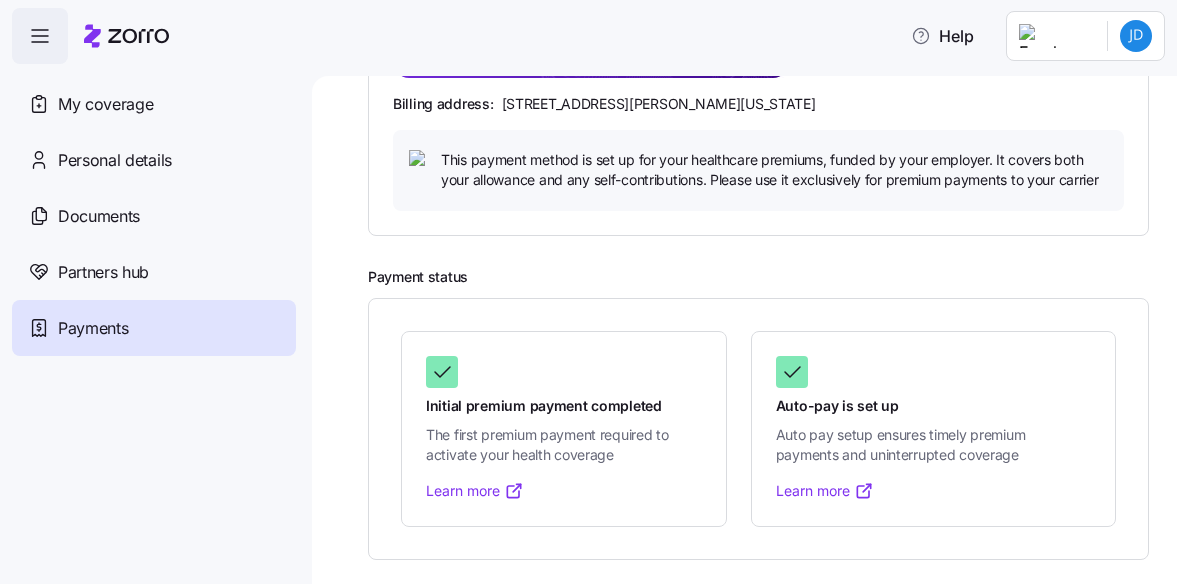 scroll, scrollTop: 0, scrollLeft: 0, axis: both 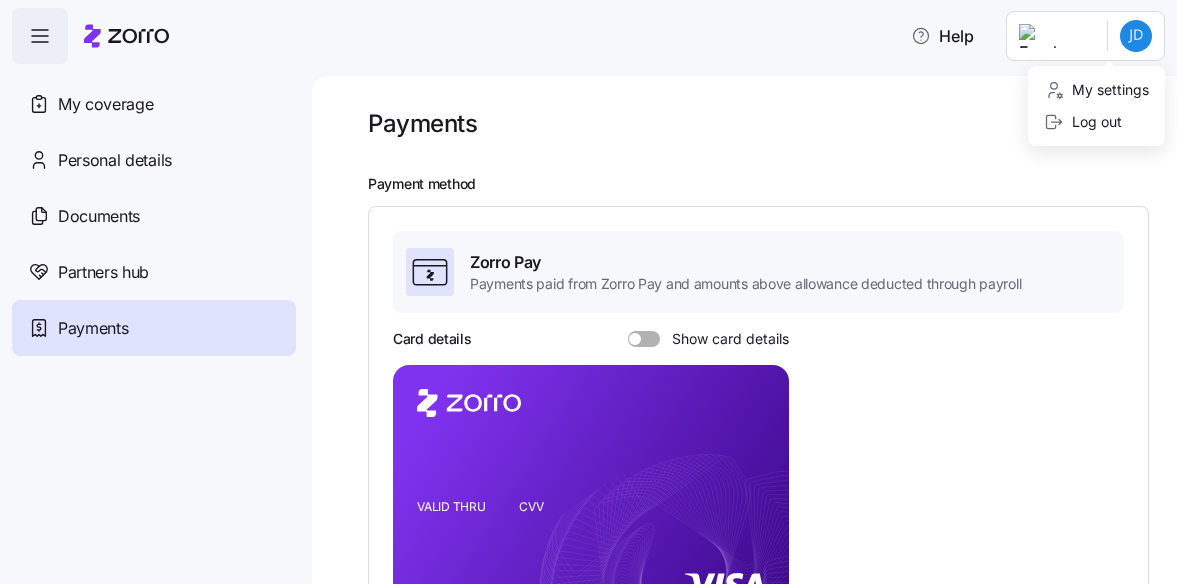 click on "Help My coverage Personal details Documents Partners hub Payments Payments Payment method Zorro Pay Payments paid from Zorro Pay and amounts above allowance deducted through payroll Card details Show card details VALID THRU CVV Billing address: [STREET_ADDRESS][PERSON_NAME][US_STATE] This payment method is set up for your healthcare premiums, funded by your employer. It covers both your allowance and any self-contributions. Please use it exclusively for premium payments to your carrier Payment status Initial premium payment completed The first premium payment required to activate your health coverage Learn more Auto-pay is set up Auto pay setup ensures timely premium payments and uninterrupted coverage Learn more Payments | Zorro My settings Log out" at bounding box center [588, 286] 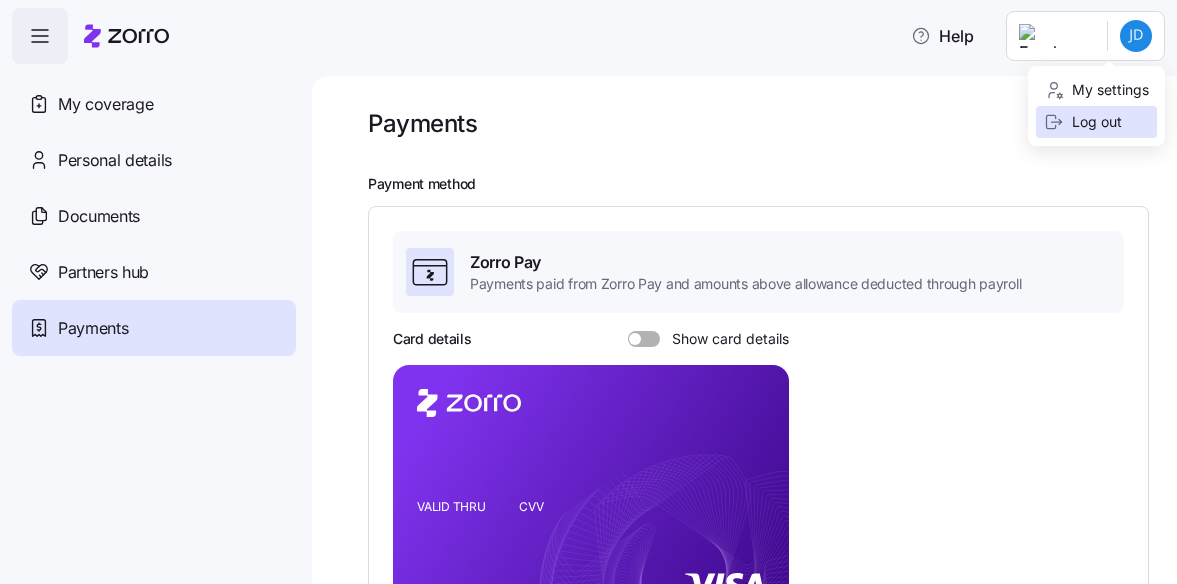 click on "Log out" at bounding box center (1083, 122) 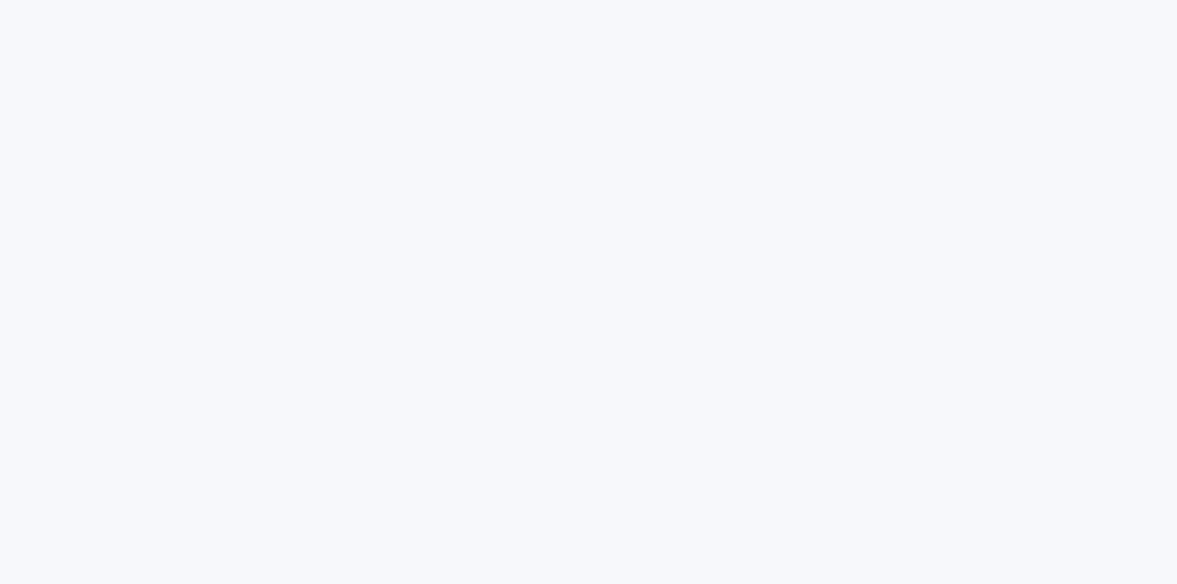 scroll, scrollTop: 0, scrollLeft: 0, axis: both 